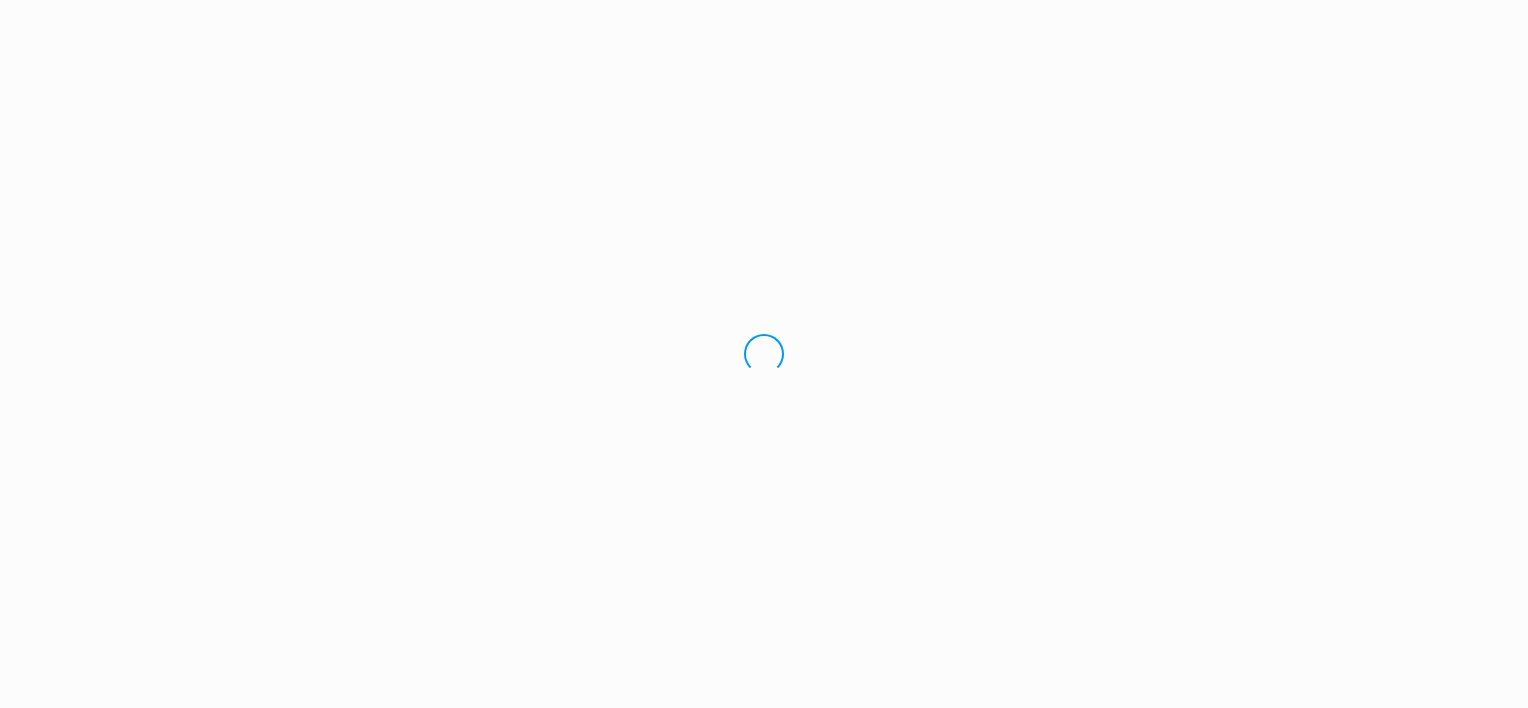 scroll, scrollTop: 0, scrollLeft: 0, axis: both 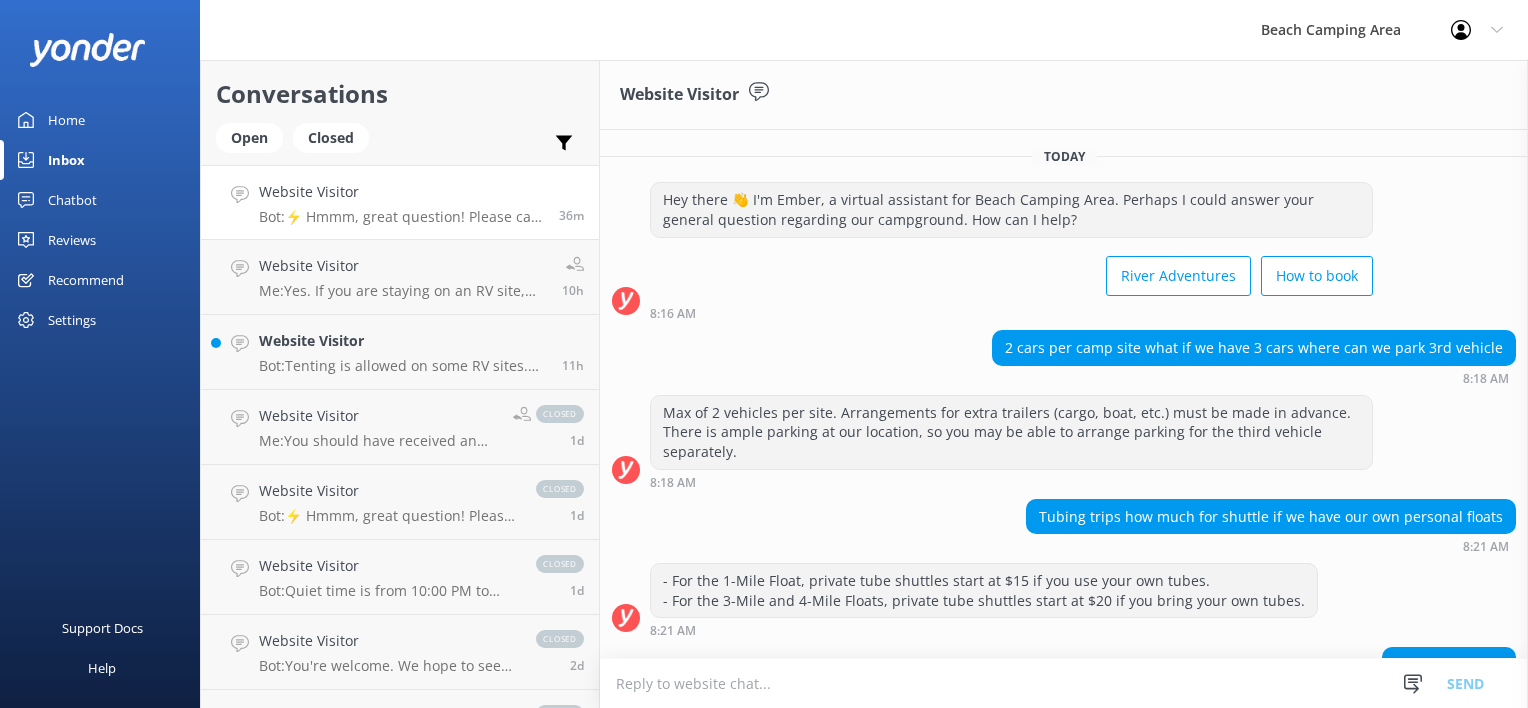 click on "Max of 2 vehicles per site. Arrangements for extra trailers (cargo, boat, etc.) must be made in advance. There is ample parking at our location, so you may be able to arrange parking for the third vehicle separately. 8:18 AM" at bounding box center (1064, 442) 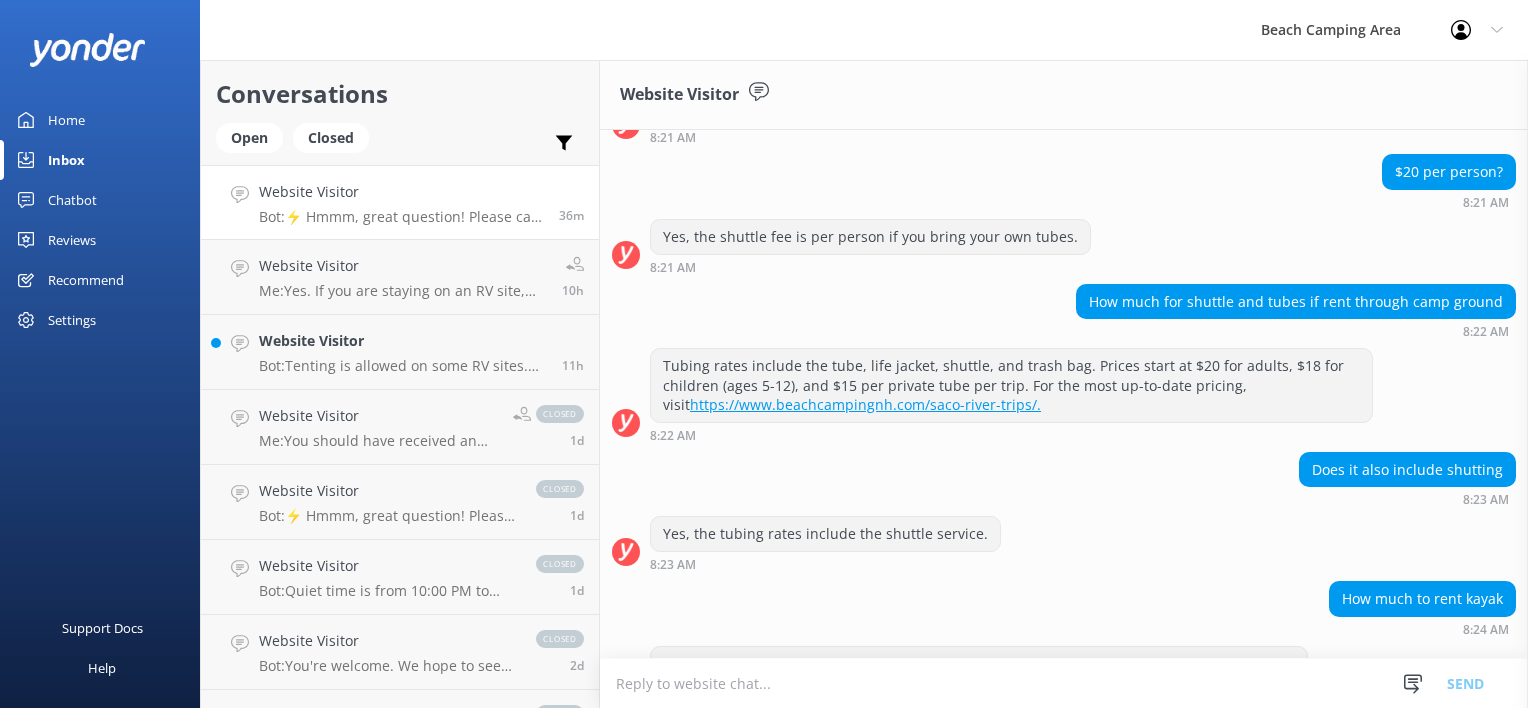 scroll, scrollTop: 0, scrollLeft: 0, axis: both 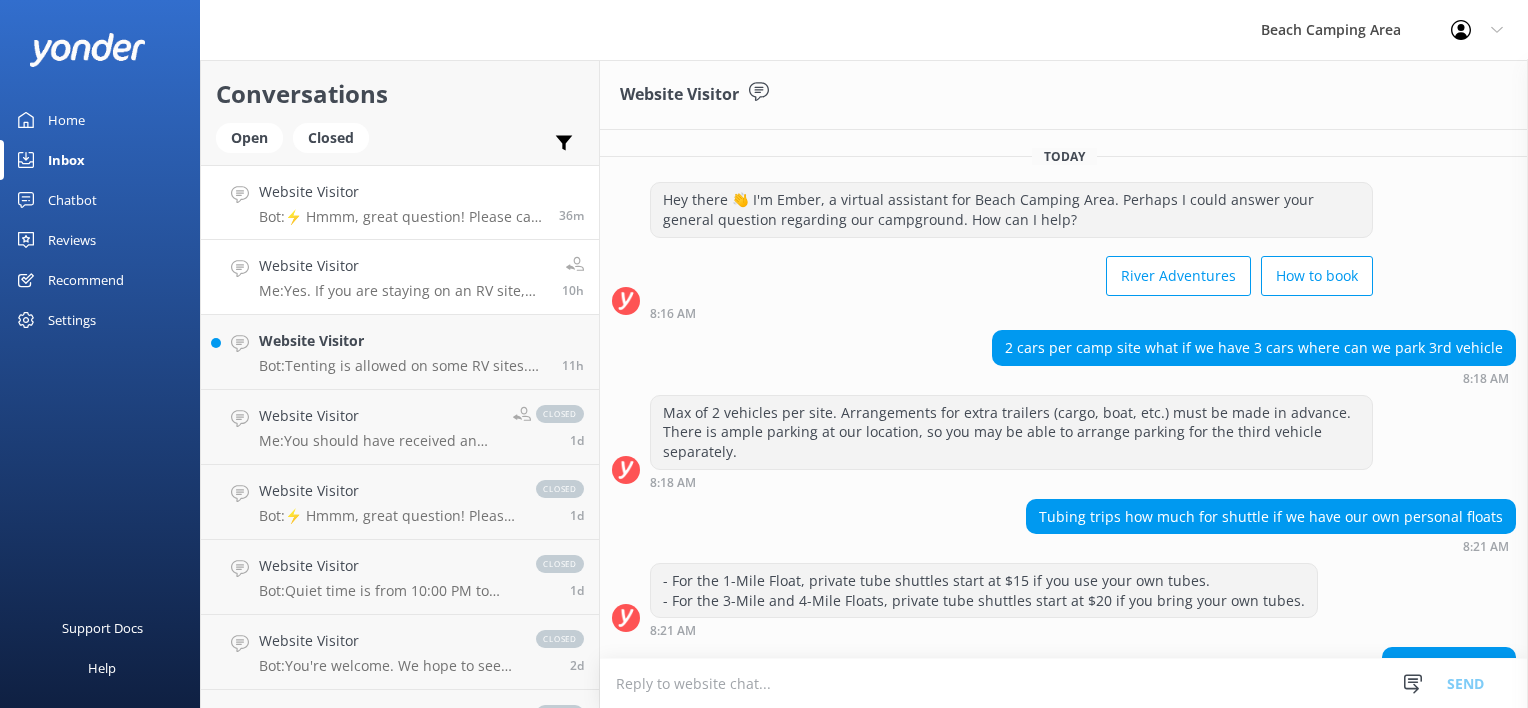 click on "Me:  Yes. If you are staying on an RV site, you have sewer hookup on the site!" at bounding box center (403, 291) 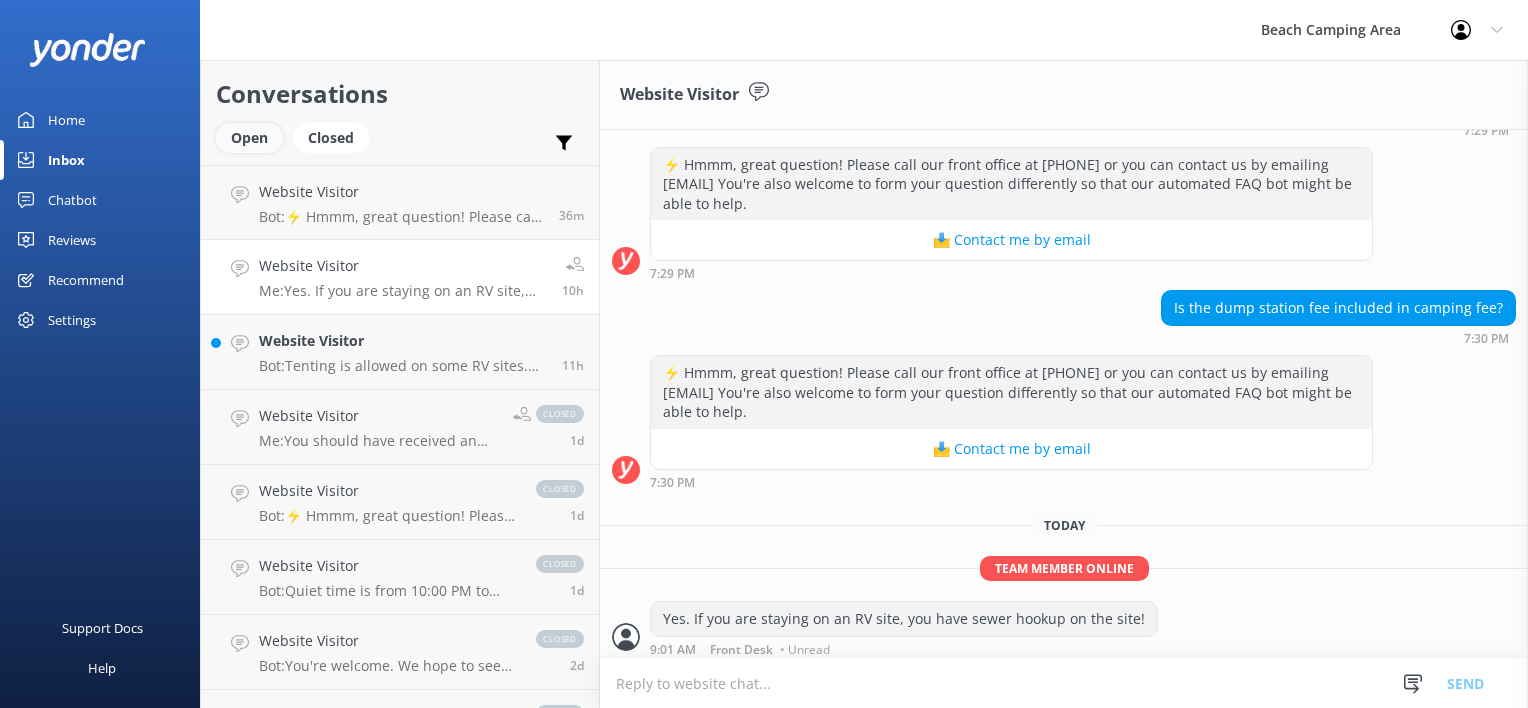 scroll, scrollTop: 780, scrollLeft: 0, axis: vertical 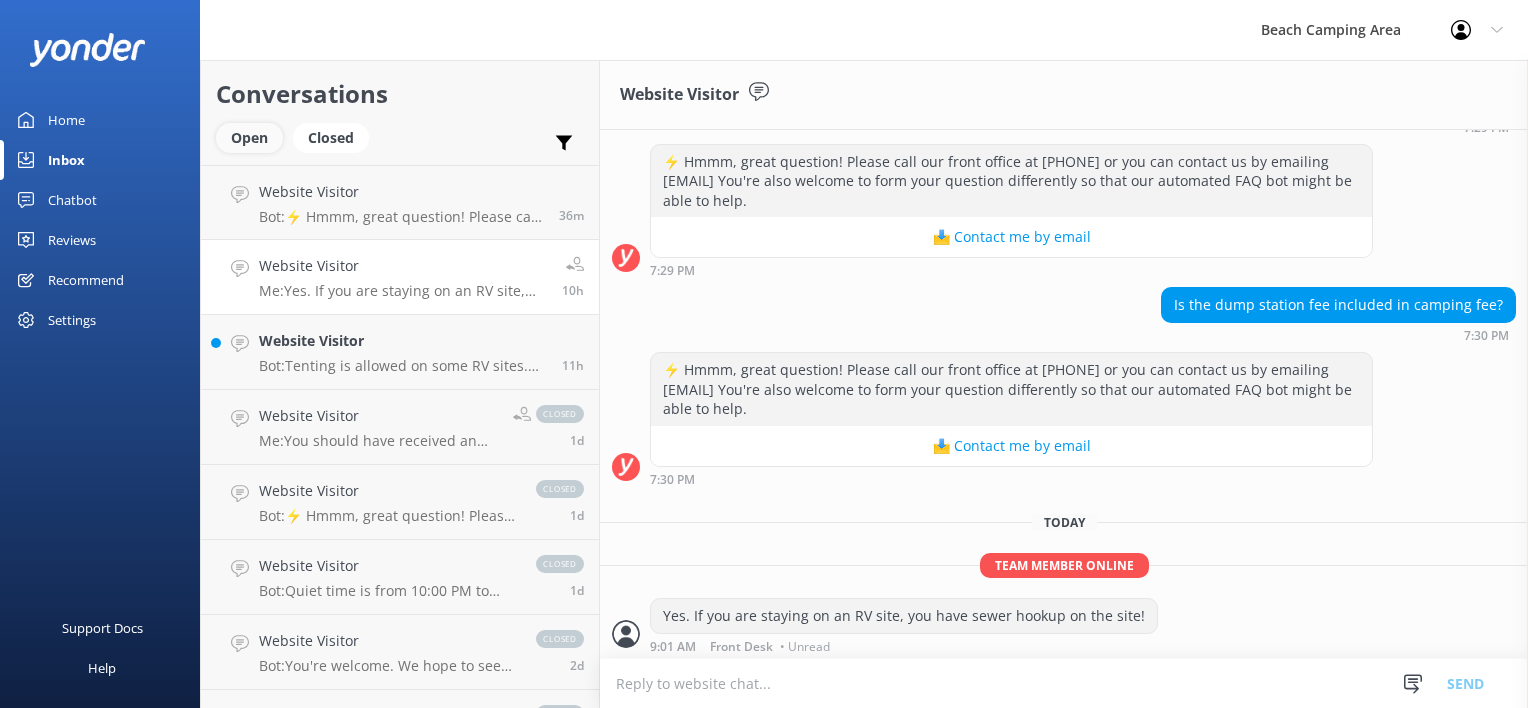 click on "Open" at bounding box center [249, 138] 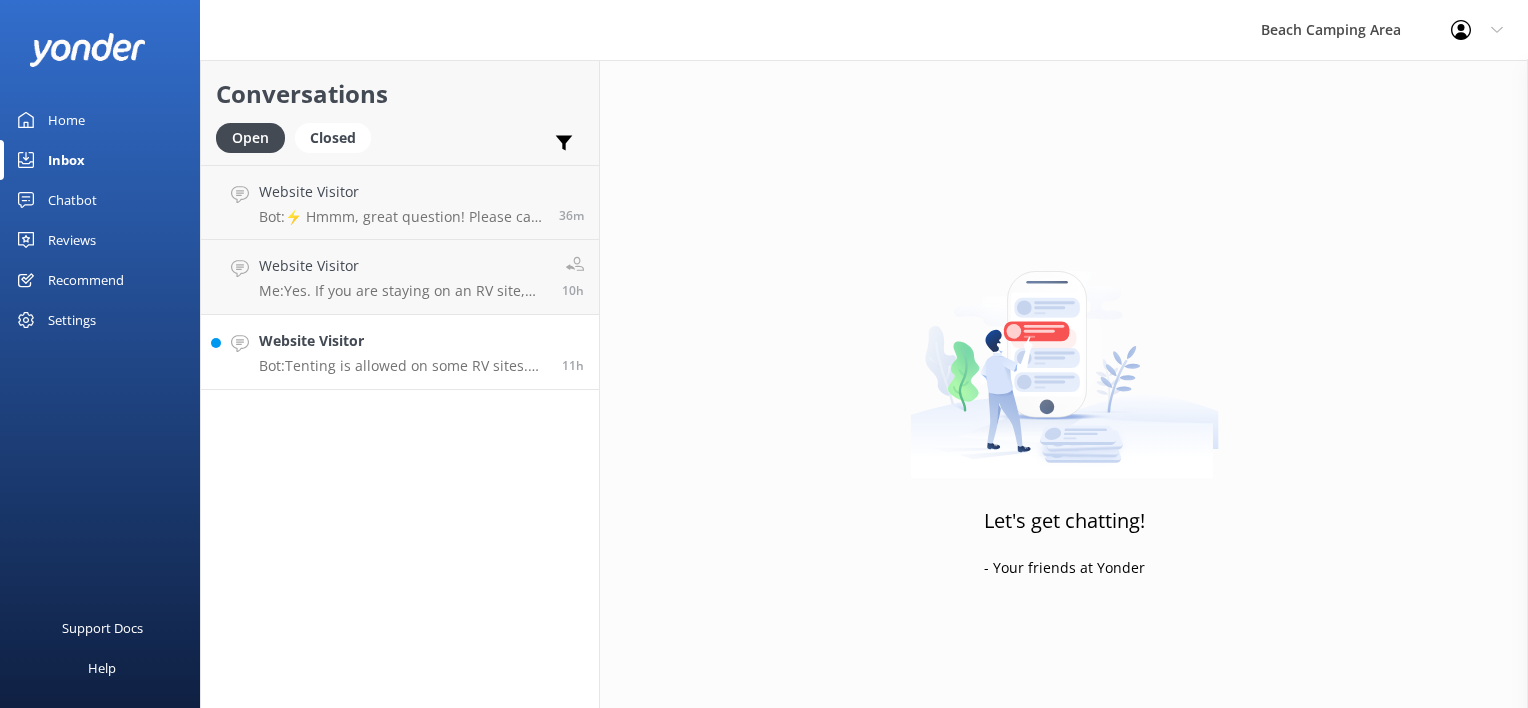 click on "Website Visitor" at bounding box center (403, 341) 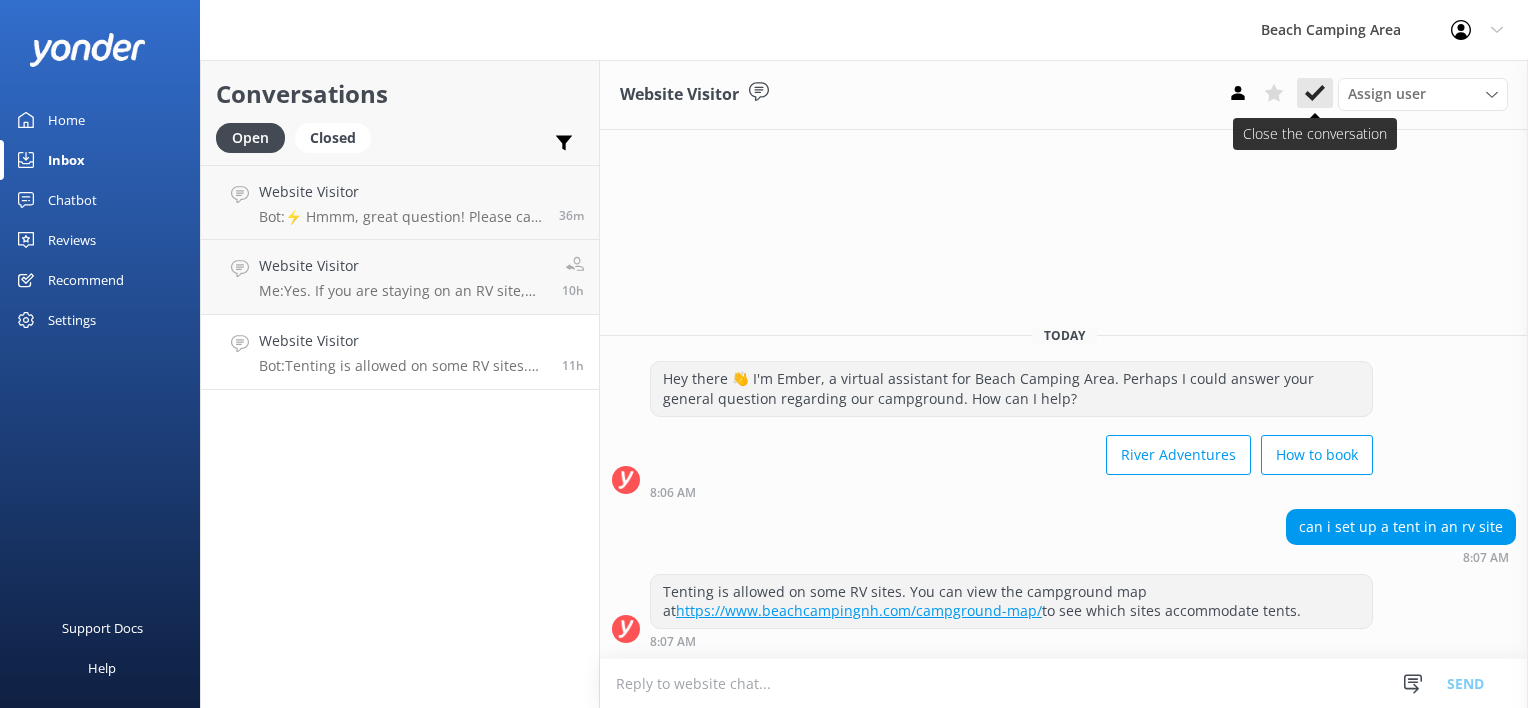 click 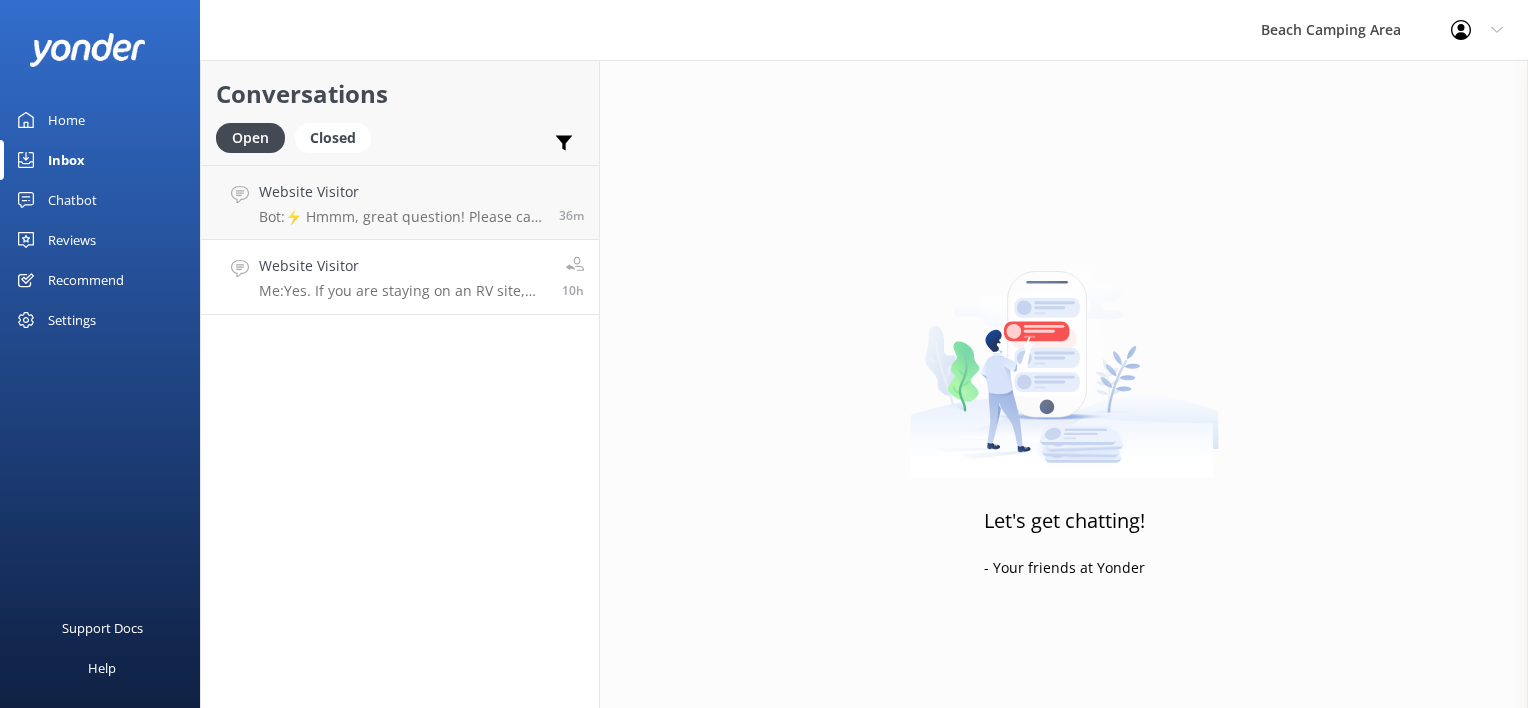 click on "Me:  Yes. If you are staying on an RV site, you have sewer hookup on the site!" at bounding box center (403, 291) 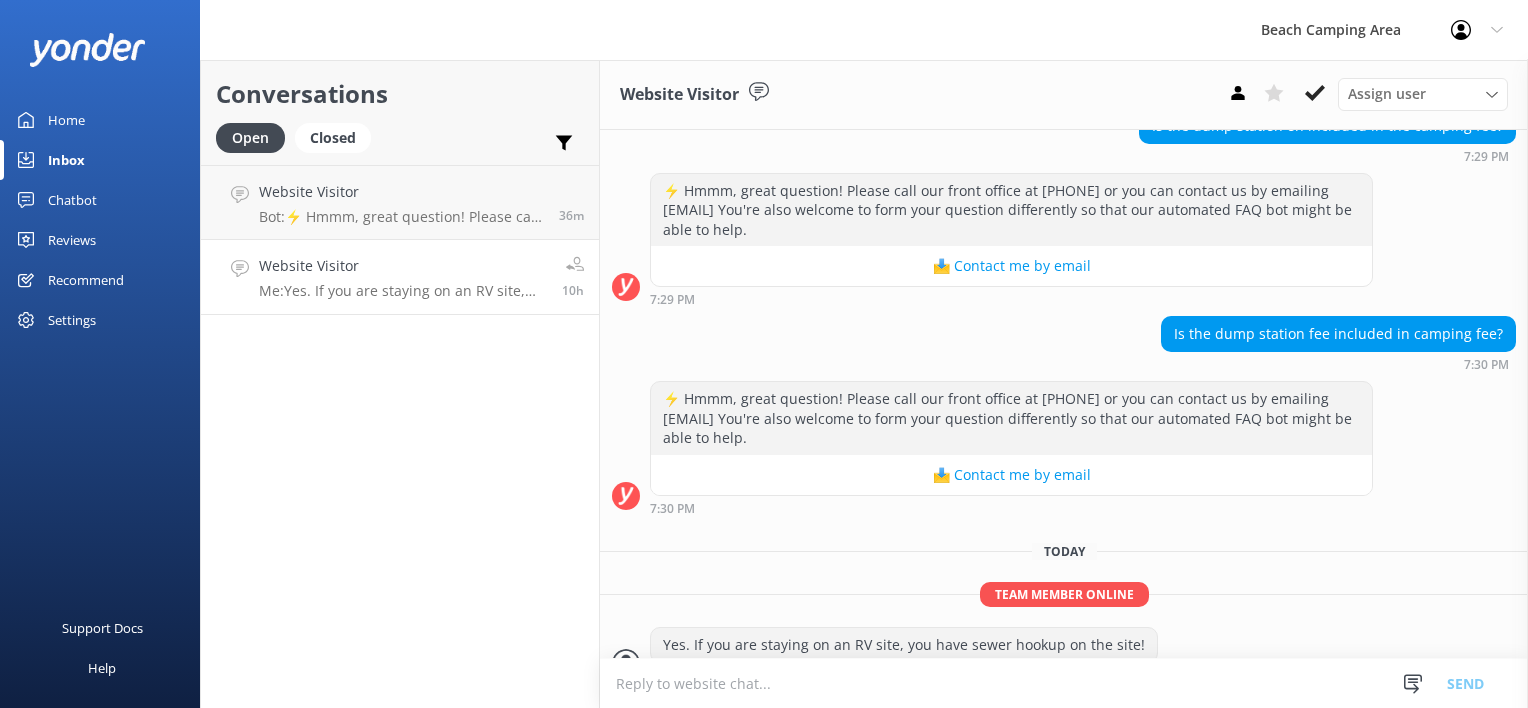 scroll, scrollTop: 780, scrollLeft: 0, axis: vertical 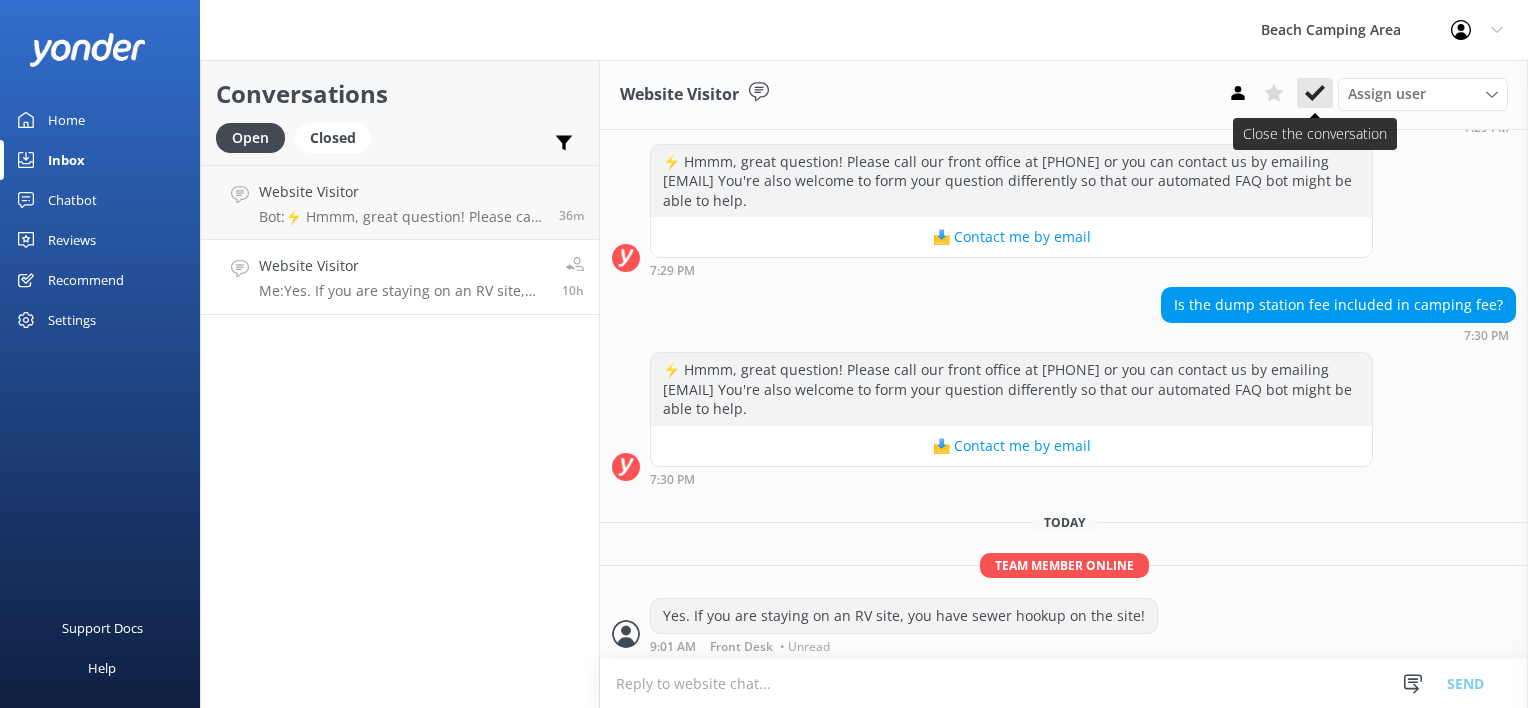 click 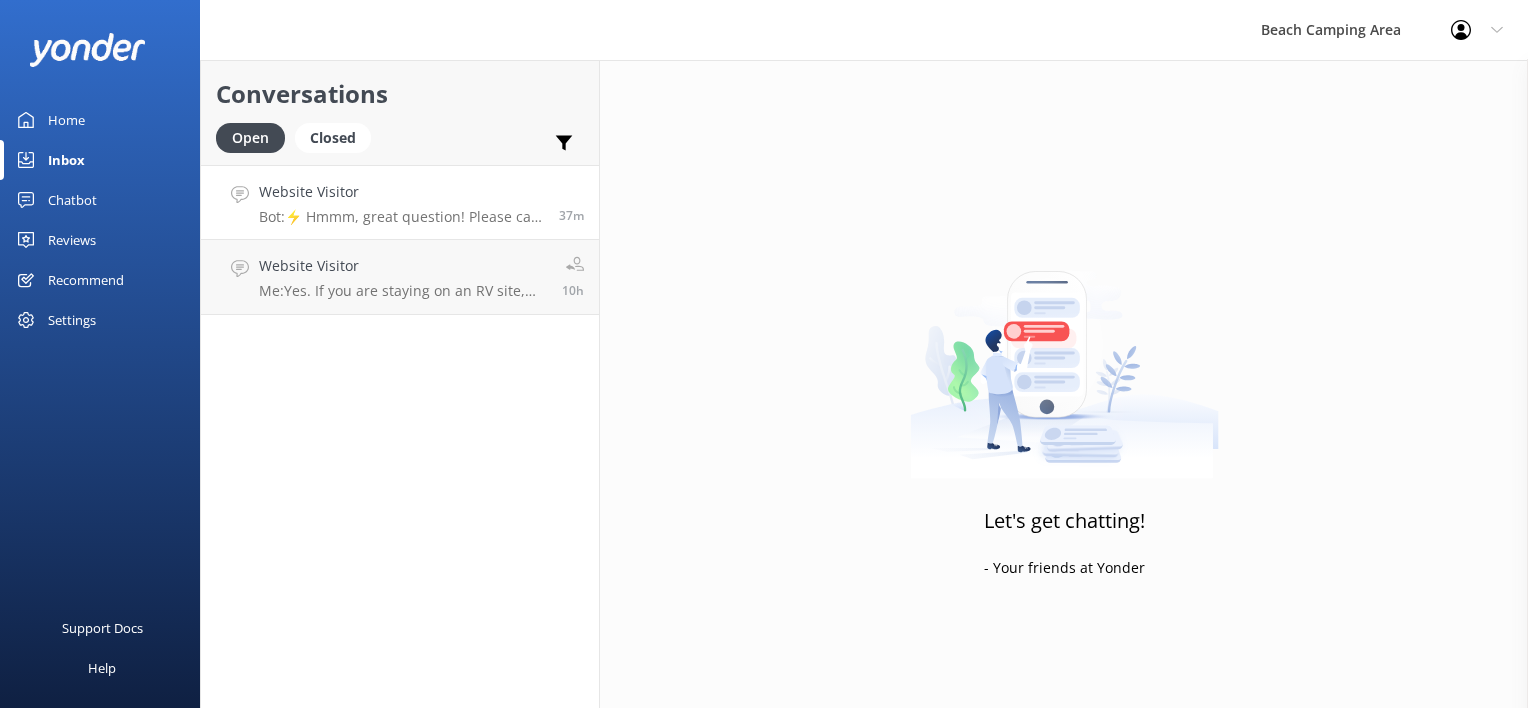 click on "Bot:  ⚡ Hmmm, great question! Please call our front office at [PHONE] or you can contact us by emailing [EMAIL] You're also welcome to form your question differently so that our automated FAQ bot might be able to help." at bounding box center [401, 217] 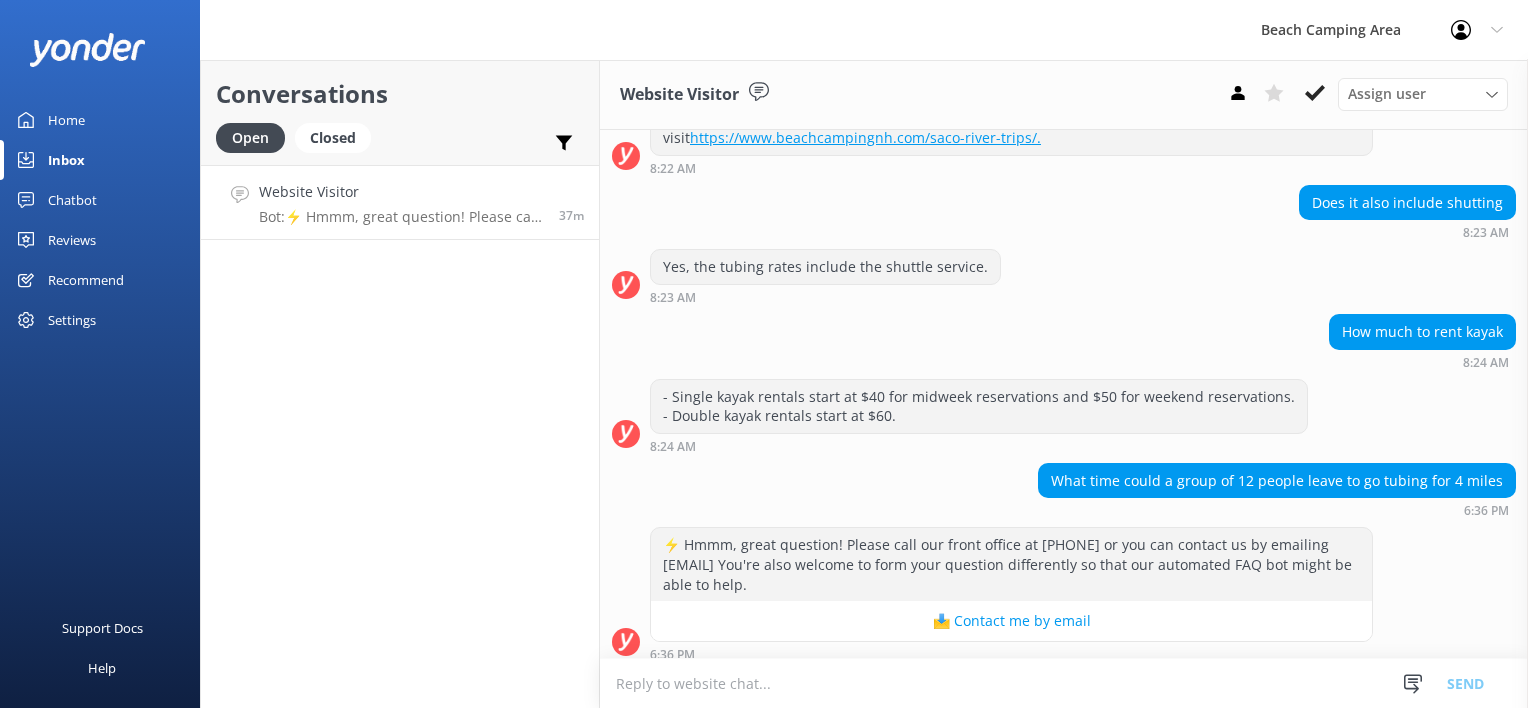 scroll, scrollTop: 766, scrollLeft: 0, axis: vertical 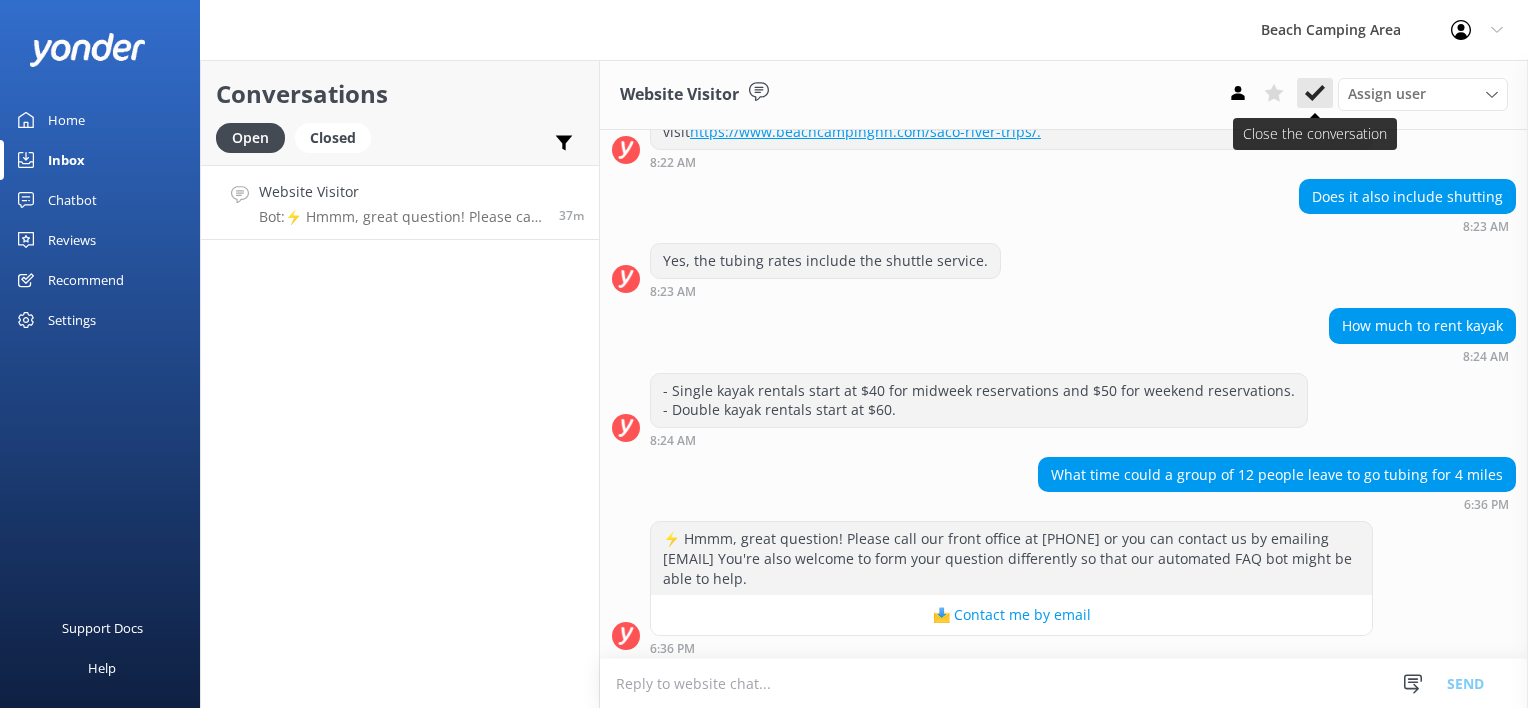 click 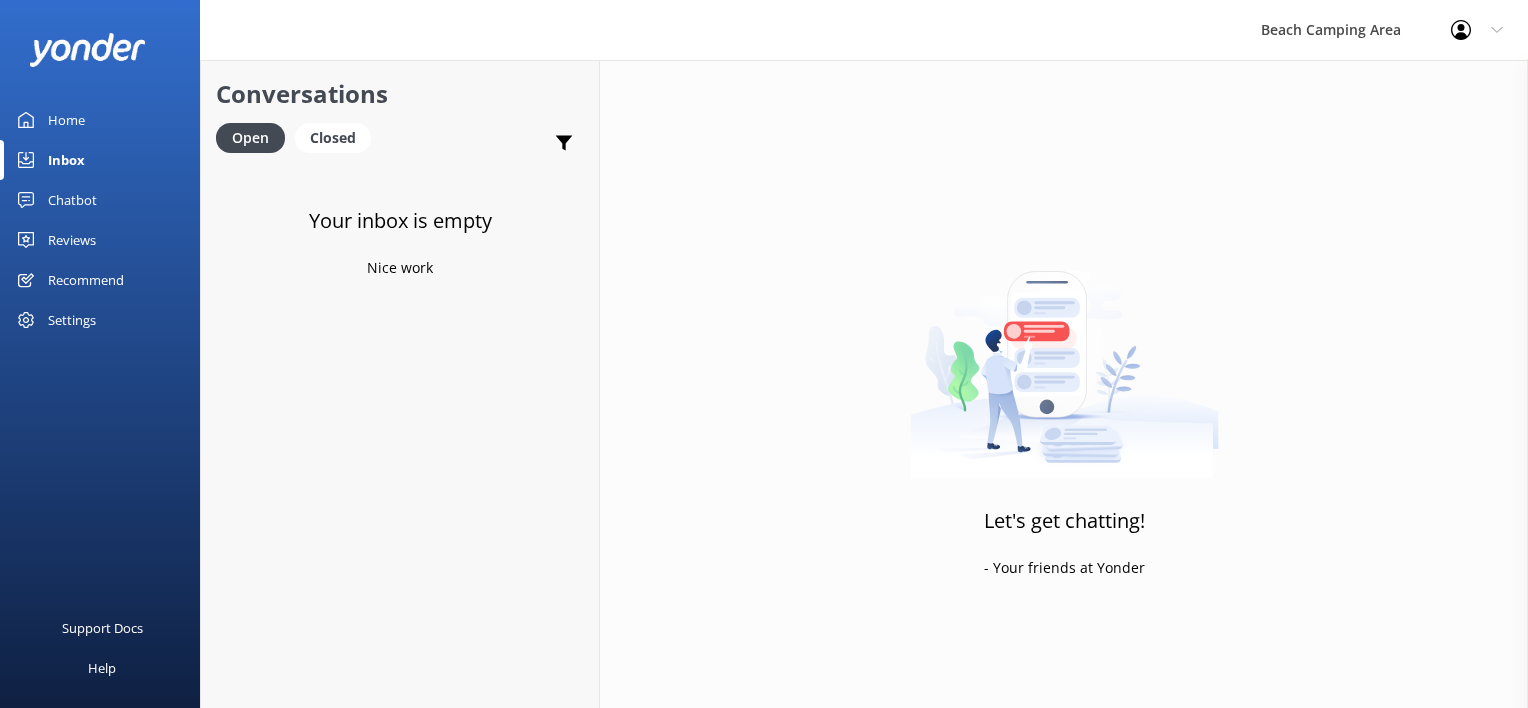 click on "Let's get chatting! - Your friends at Yonder" at bounding box center (1064, 414) 